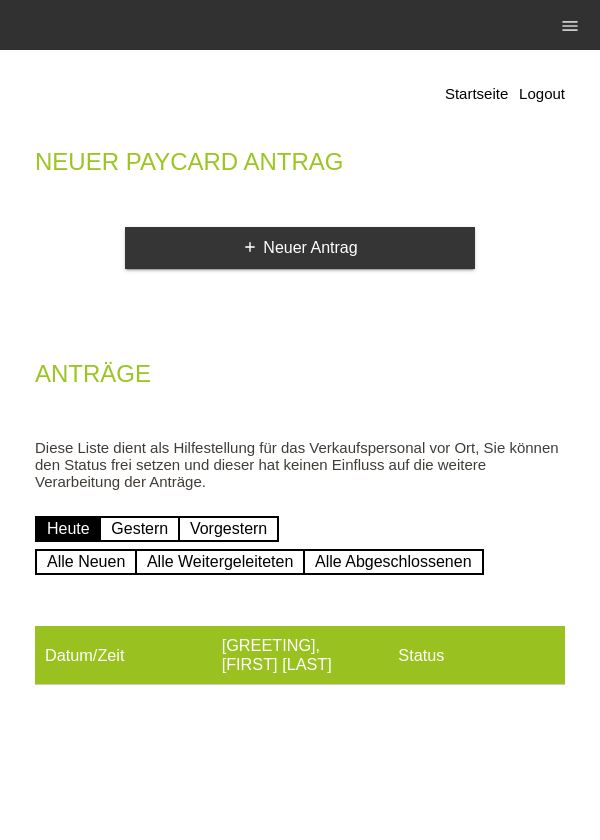 scroll, scrollTop: 0, scrollLeft: 0, axis: both 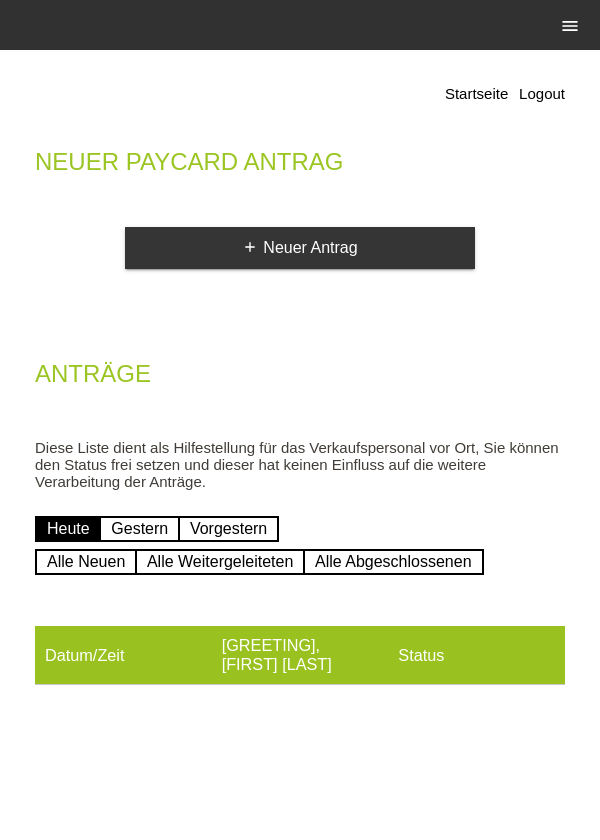 click on "menu" at bounding box center [570, 26] 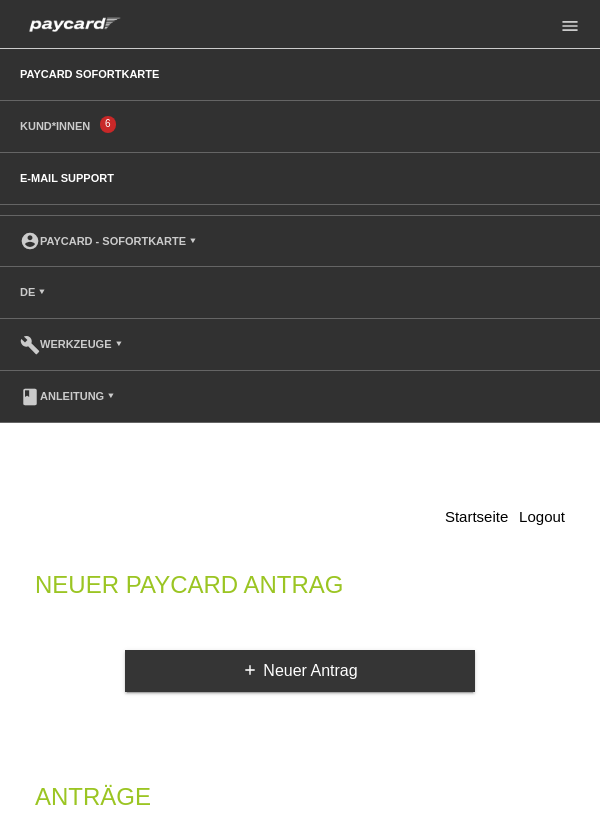click on "E-Mail Support" at bounding box center [67, 178] 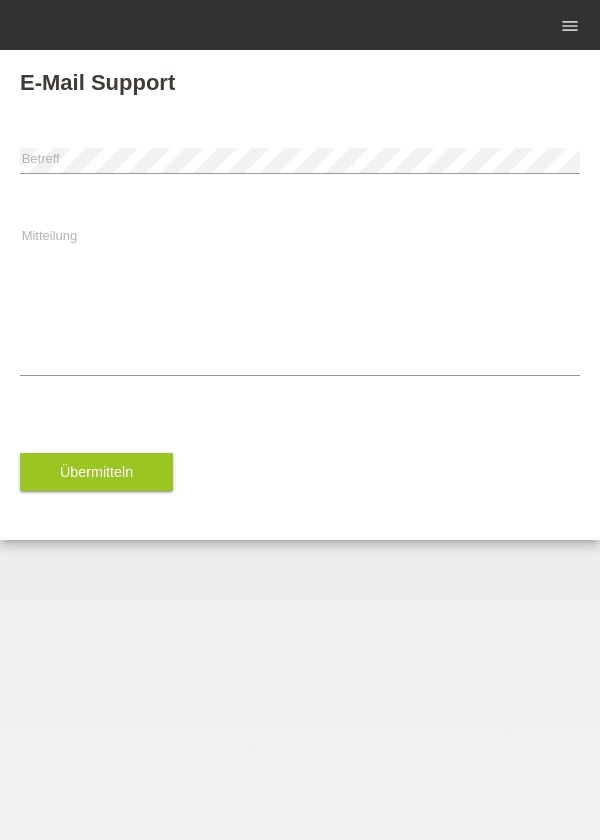 scroll, scrollTop: 0, scrollLeft: 0, axis: both 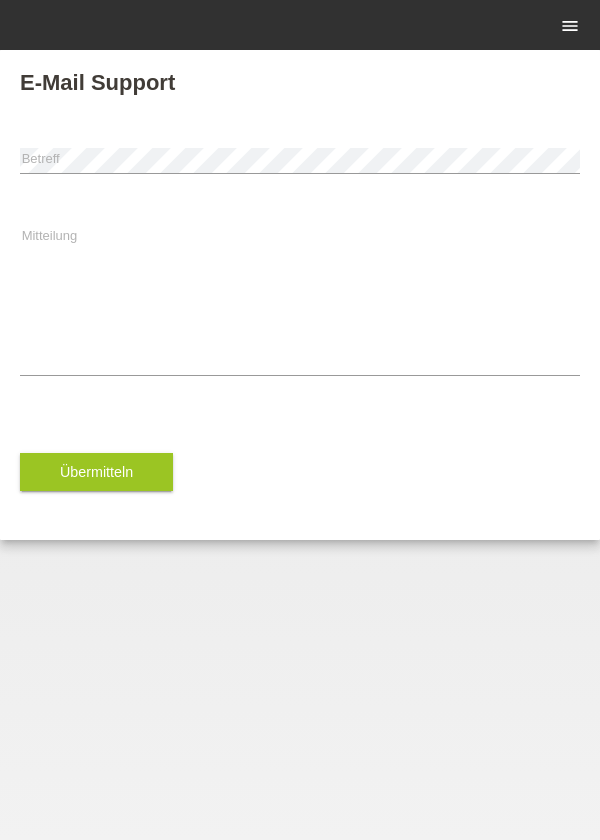 click on "menu" at bounding box center [570, 26] 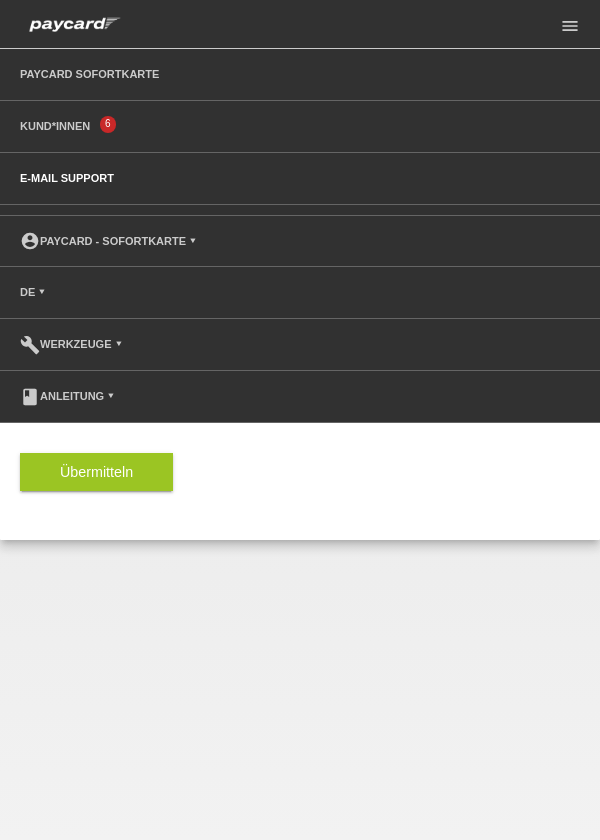 click on "book  Anleitung ▾" at bounding box center (300, 397) 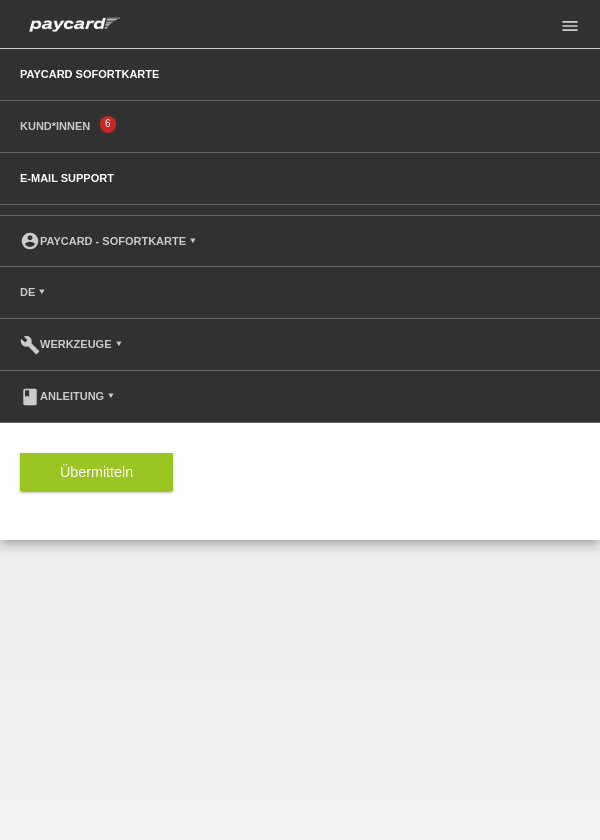click on "paycard Sofortkarte" at bounding box center [89, 74] 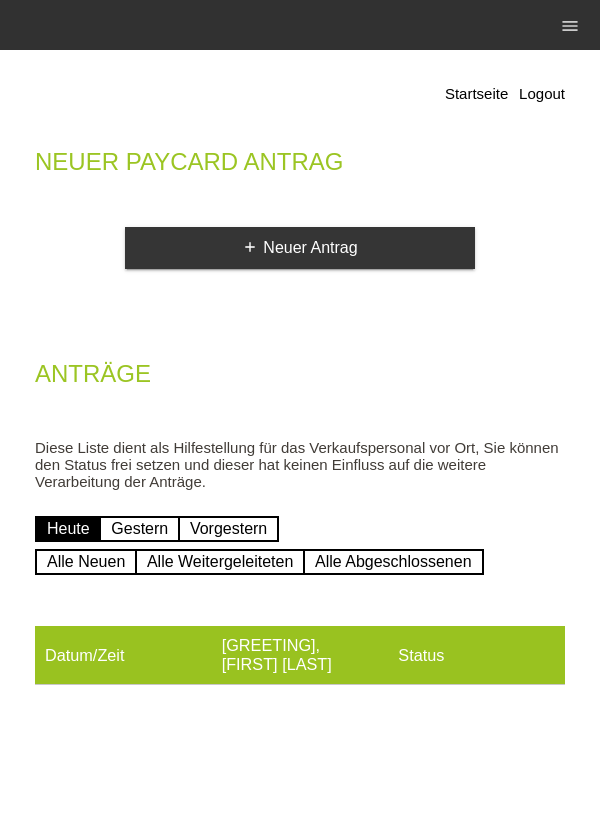 scroll, scrollTop: 0, scrollLeft: 0, axis: both 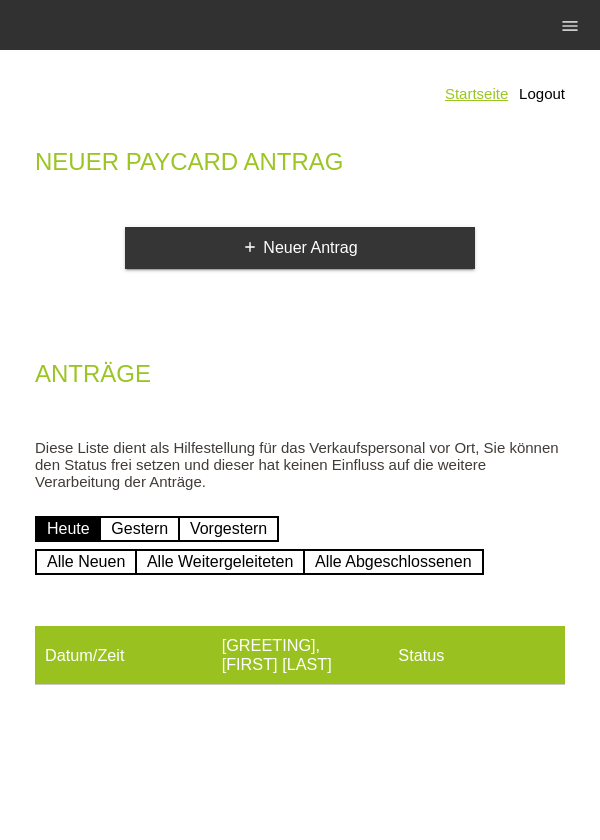 click on "Startseite" at bounding box center (476, 93) 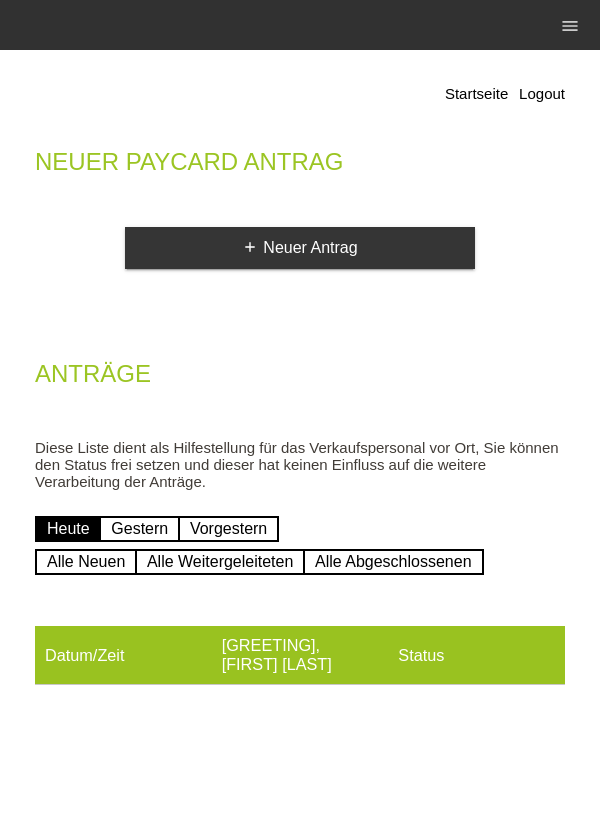 scroll, scrollTop: 0, scrollLeft: 0, axis: both 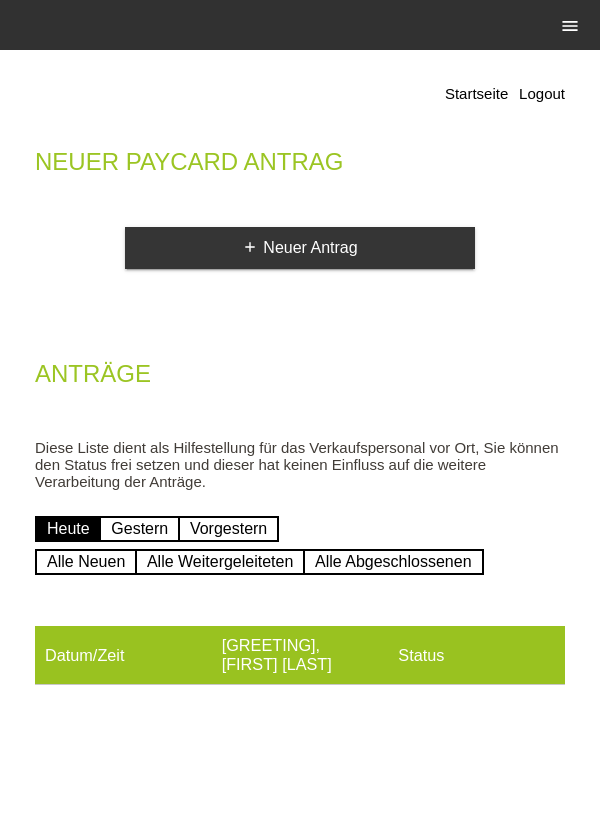 click on "menu" at bounding box center (570, 26) 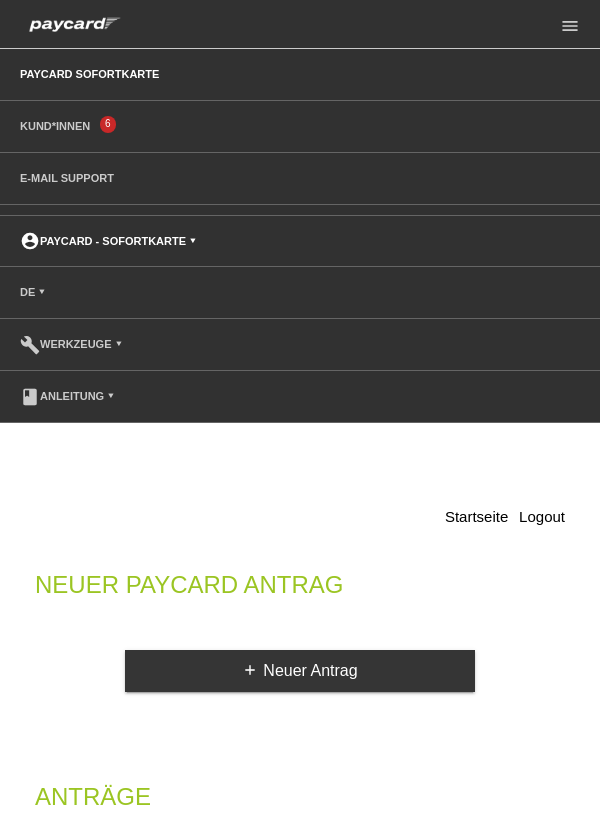 click on "account_circle  paycard - Sofortkarte ▾" at bounding box center (108, 241) 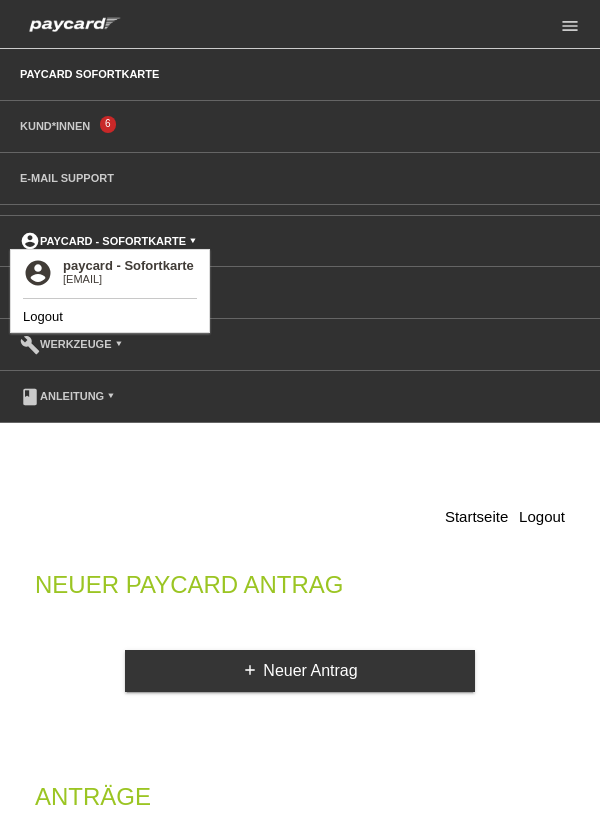click on "account_circle  paycard - Sofortkarte ▾" at bounding box center [108, 241] 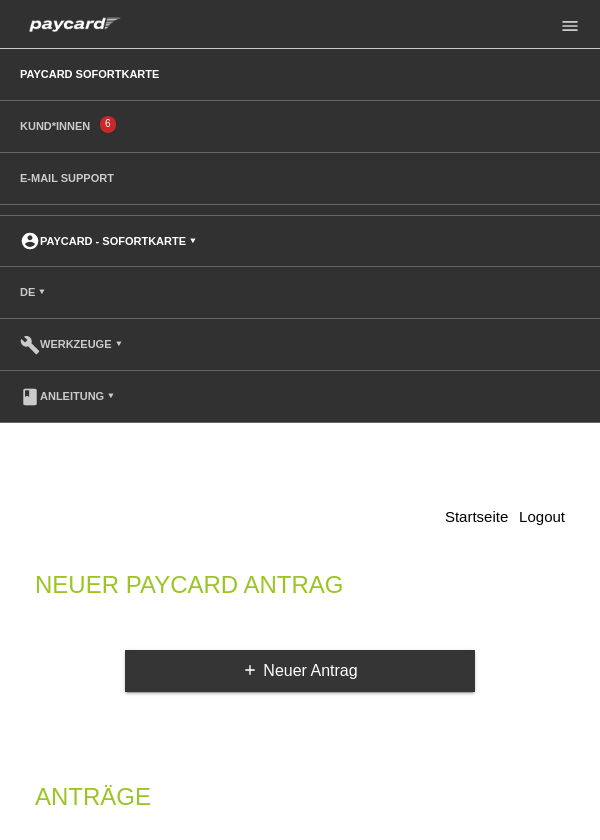 click on "account_circle  paycard - Sofortkarte ▾" at bounding box center (108, 241) 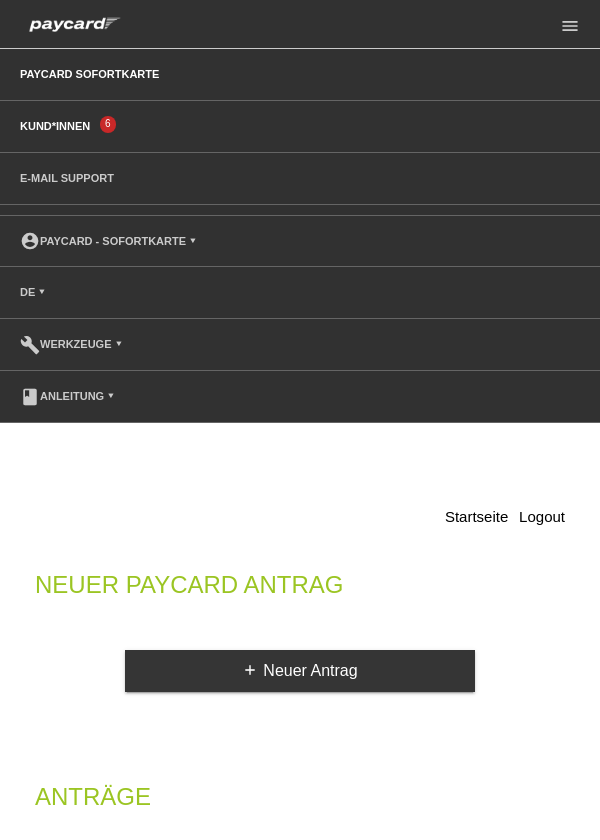 click on "Kund*innen" at bounding box center [55, 126] 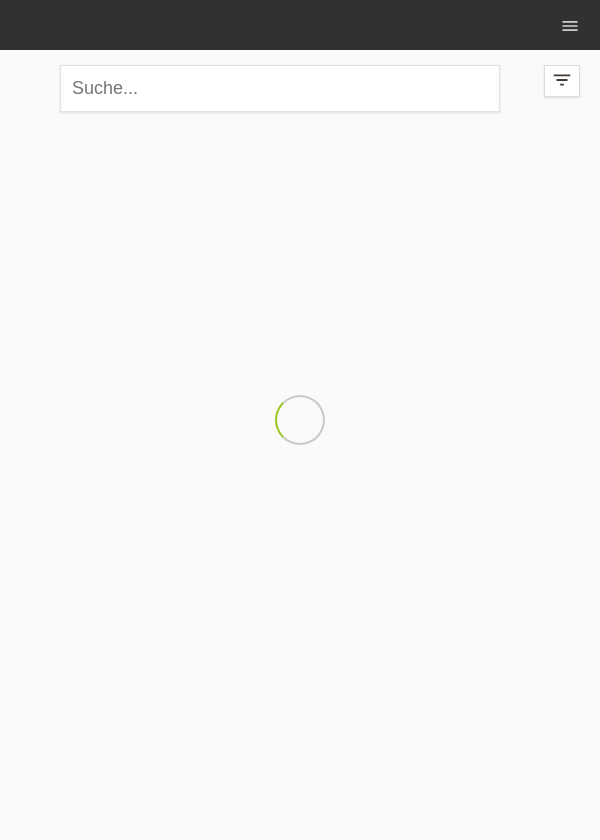 scroll, scrollTop: 0, scrollLeft: 0, axis: both 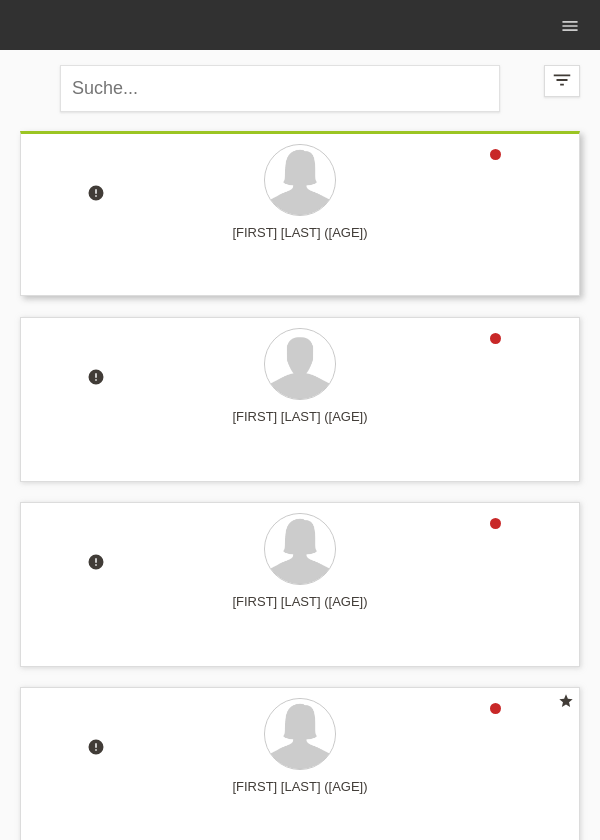 click at bounding box center [300, 181] 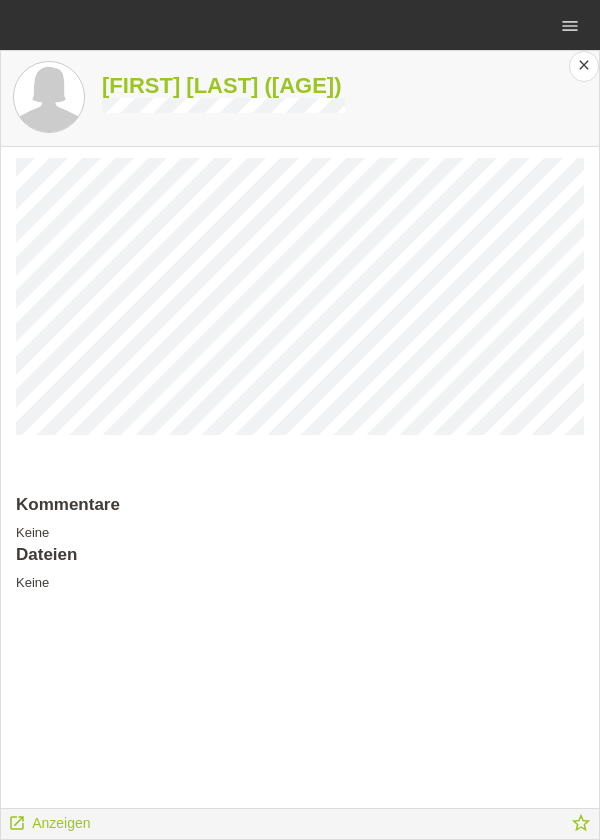 scroll, scrollTop: 896, scrollLeft: 0, axis: vertical 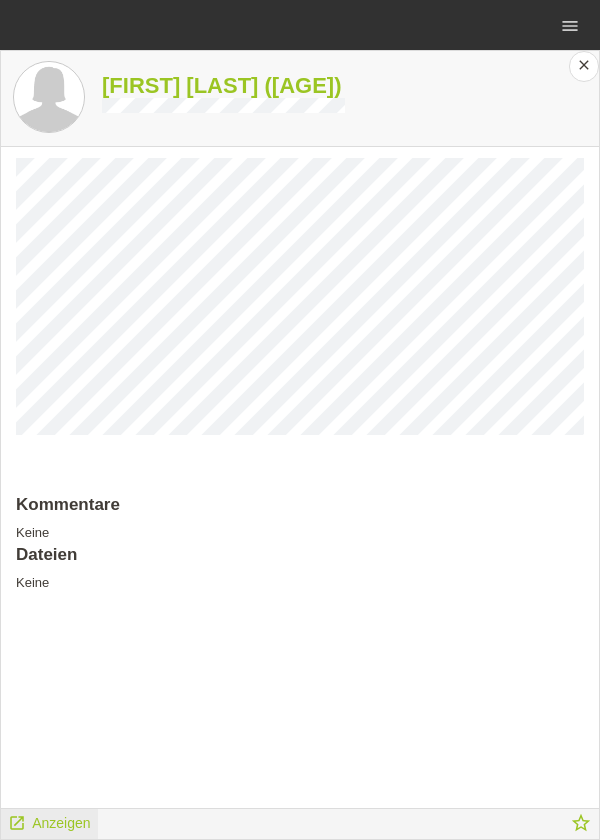click on "Anzeigen" at bounding box center (61, 823) 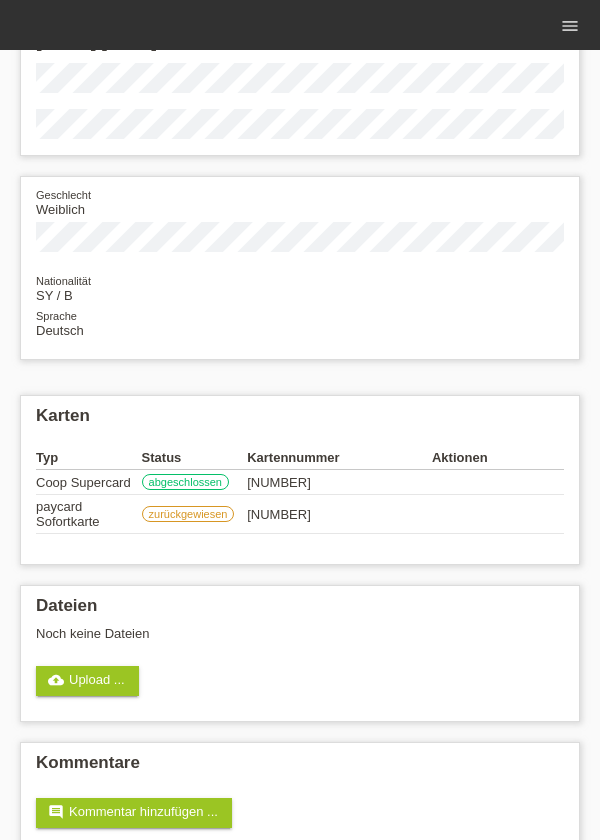 scroll, scrollTop: 0, scrollLeft: 0, axis: both 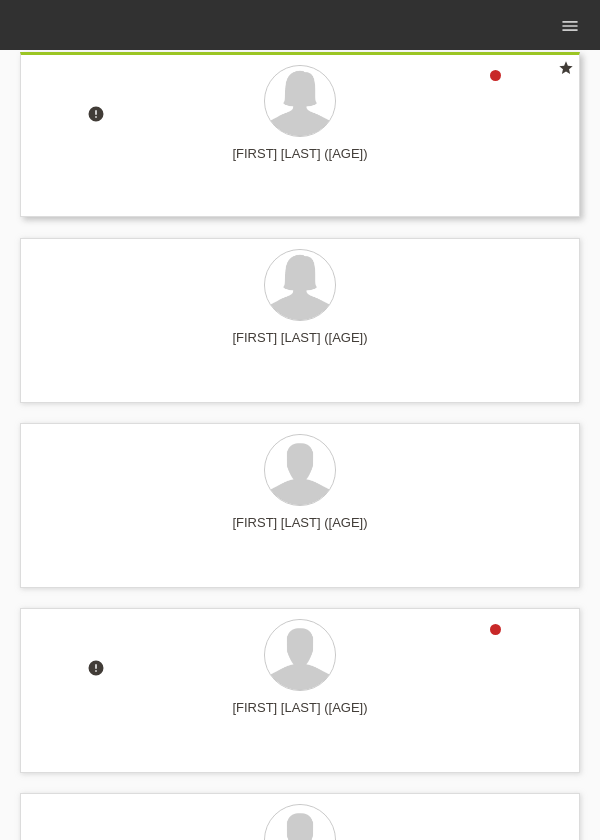 click at bounding box center (300, 102) 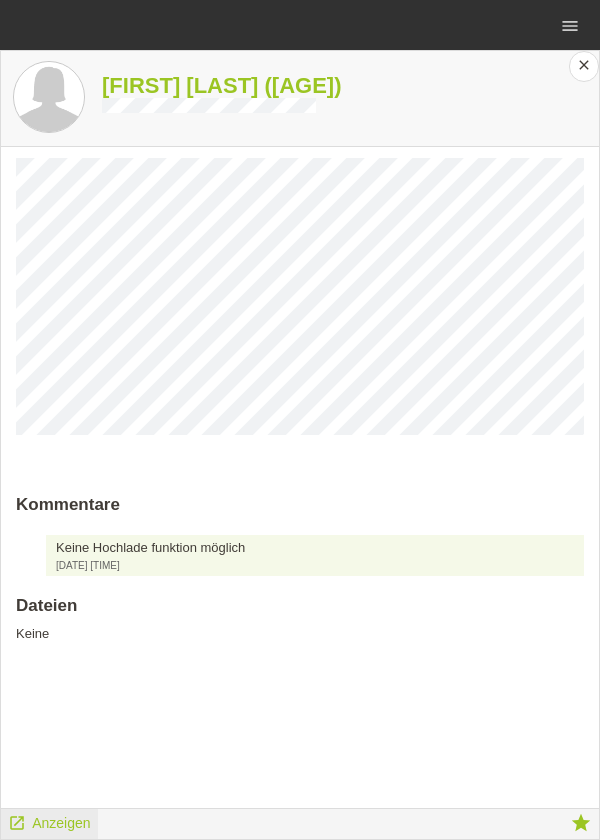 click on "launch   Anzeigen" at bounding box center (49, 821) 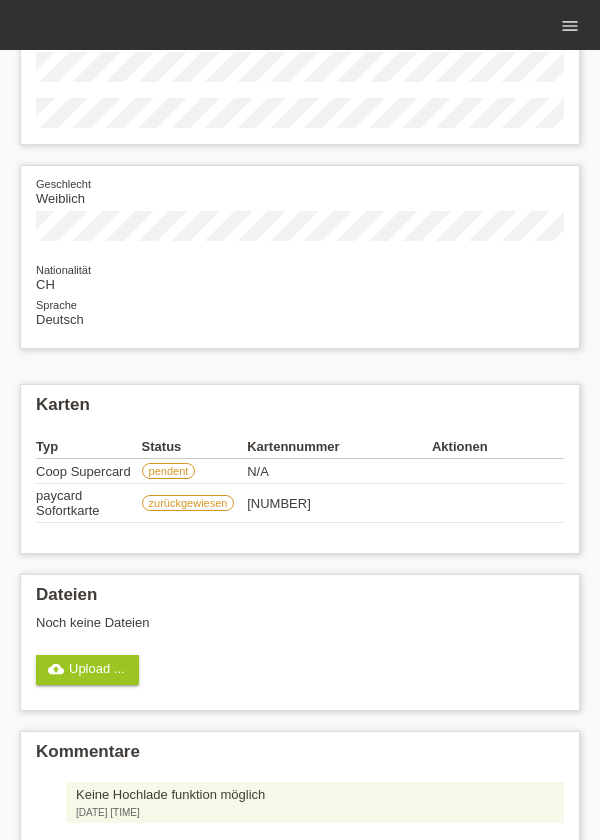 scroll, scrollTop: 227, scrollLeft: 0, axis: vertical 